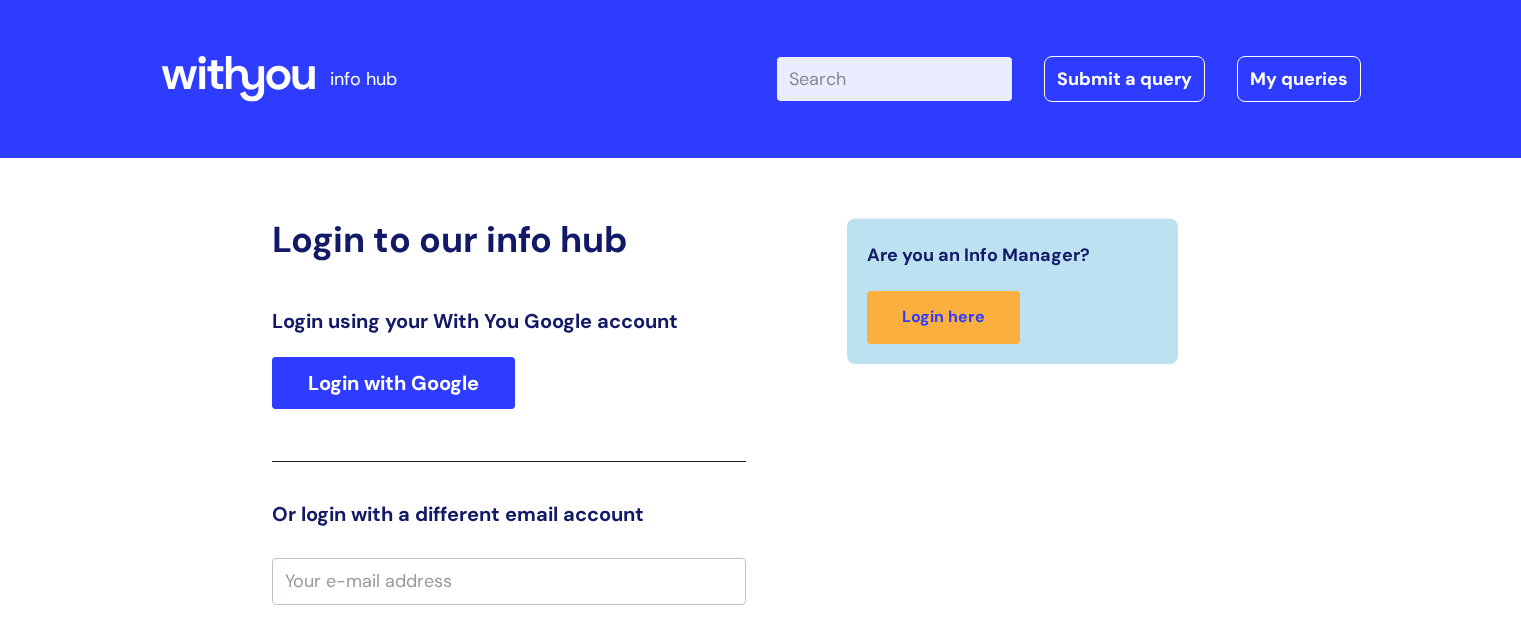 scroll, scrollTop: 0, scrollLeft: 0, axis: both 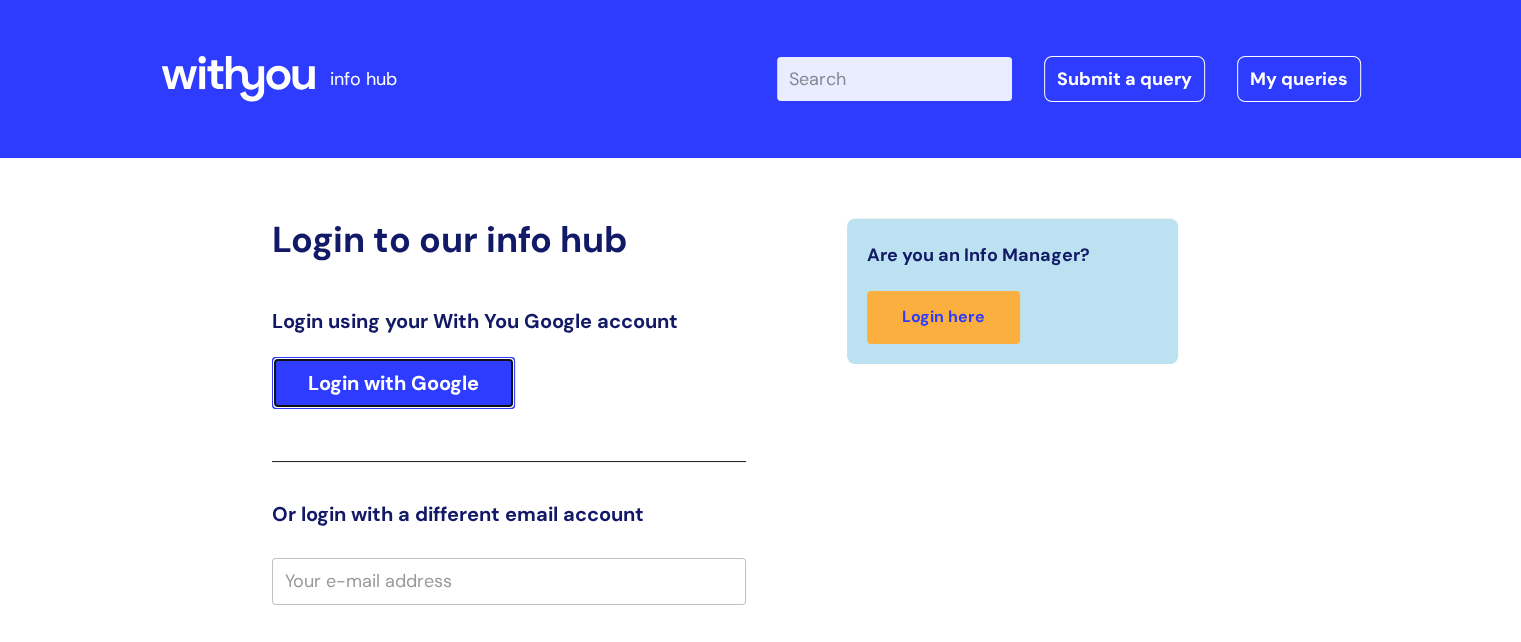 click on "Login with Google" at bounding box center (393, 383) 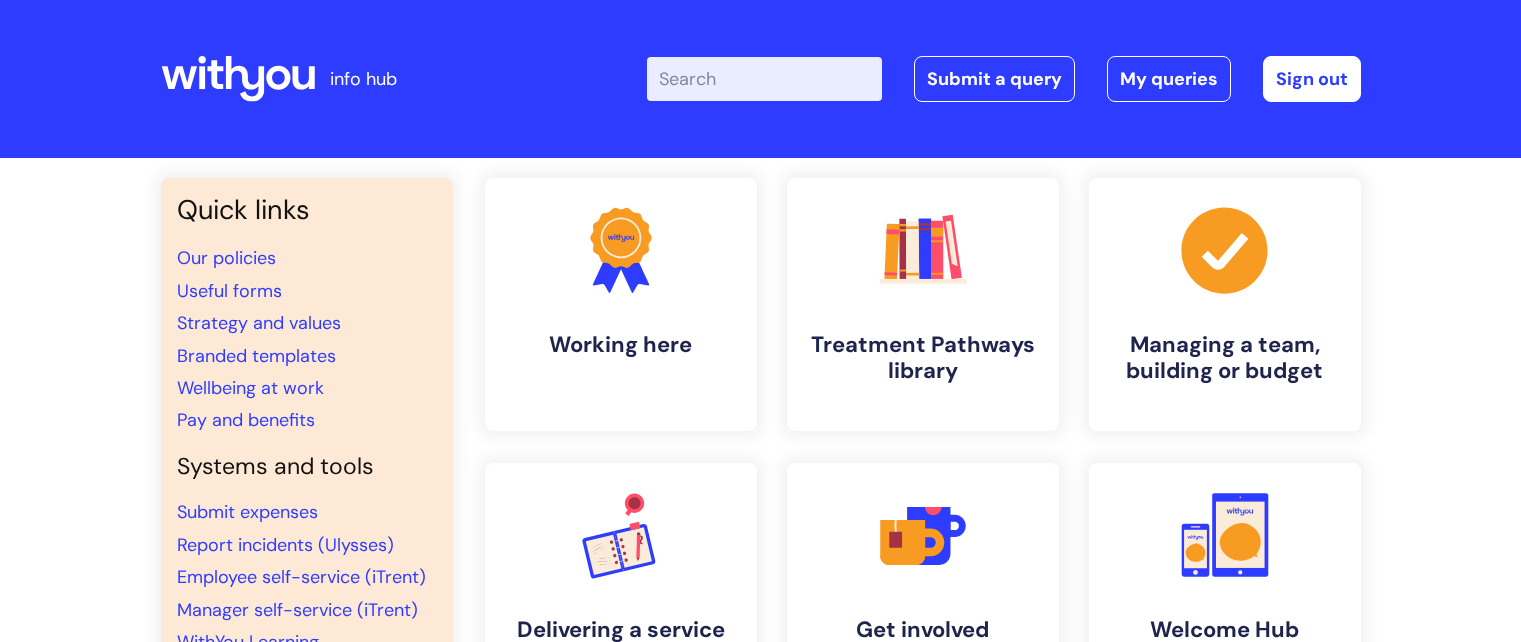 scroll, scrollTop: 0, scrollLeft: 0, axis: both 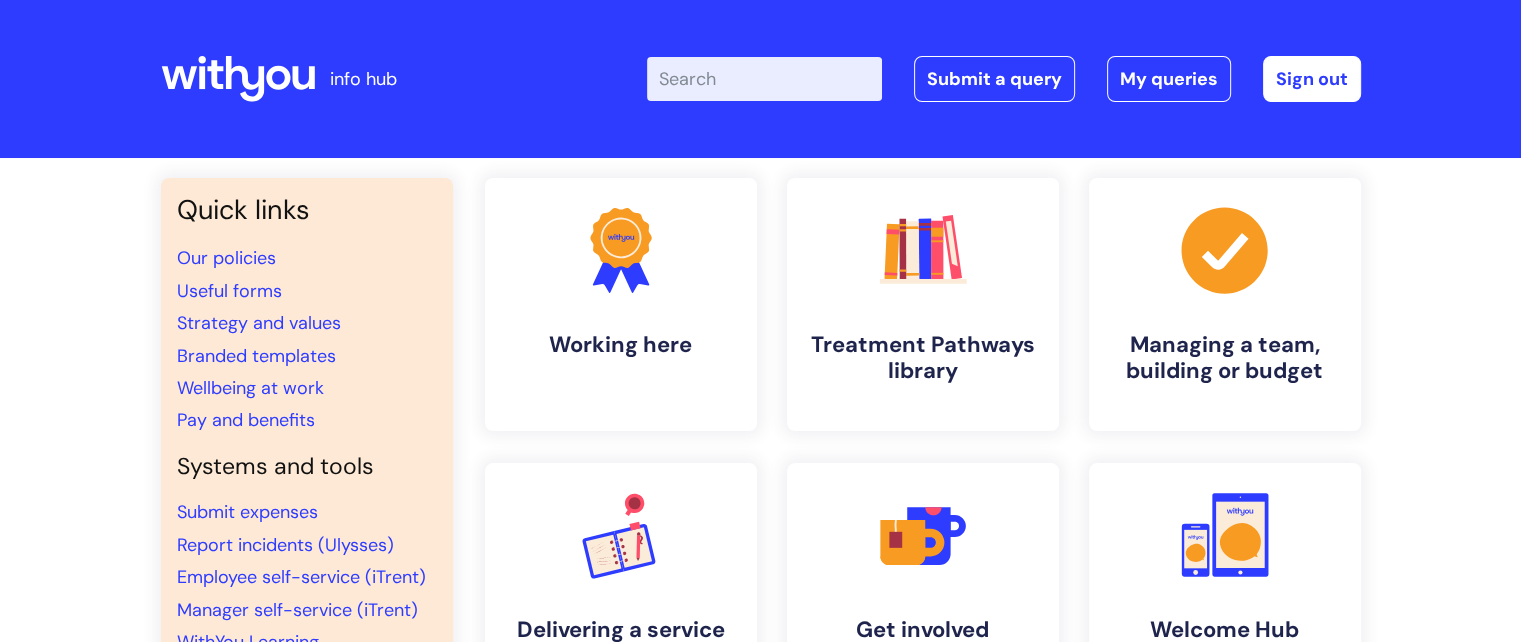 click on "Enter your search term here..." at bounding box center (764, 79) 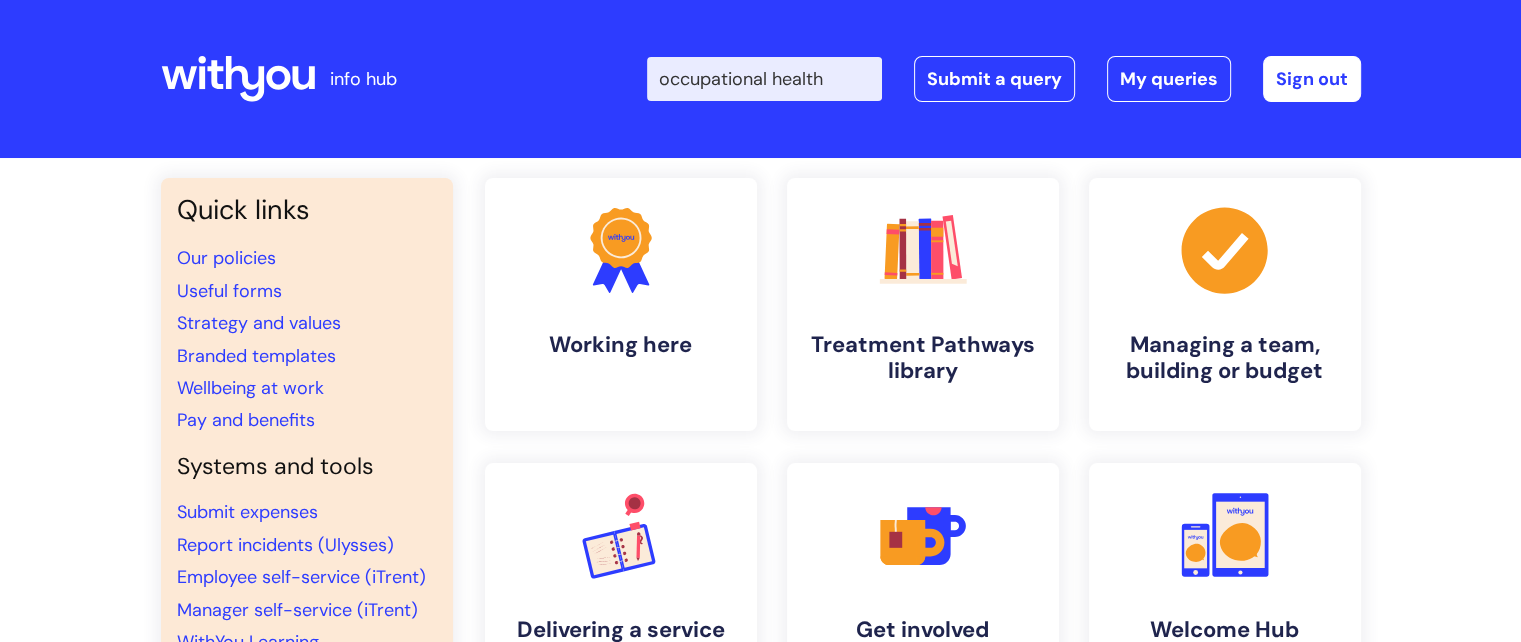 click on "occupational health" at bounding box center (764, 79) 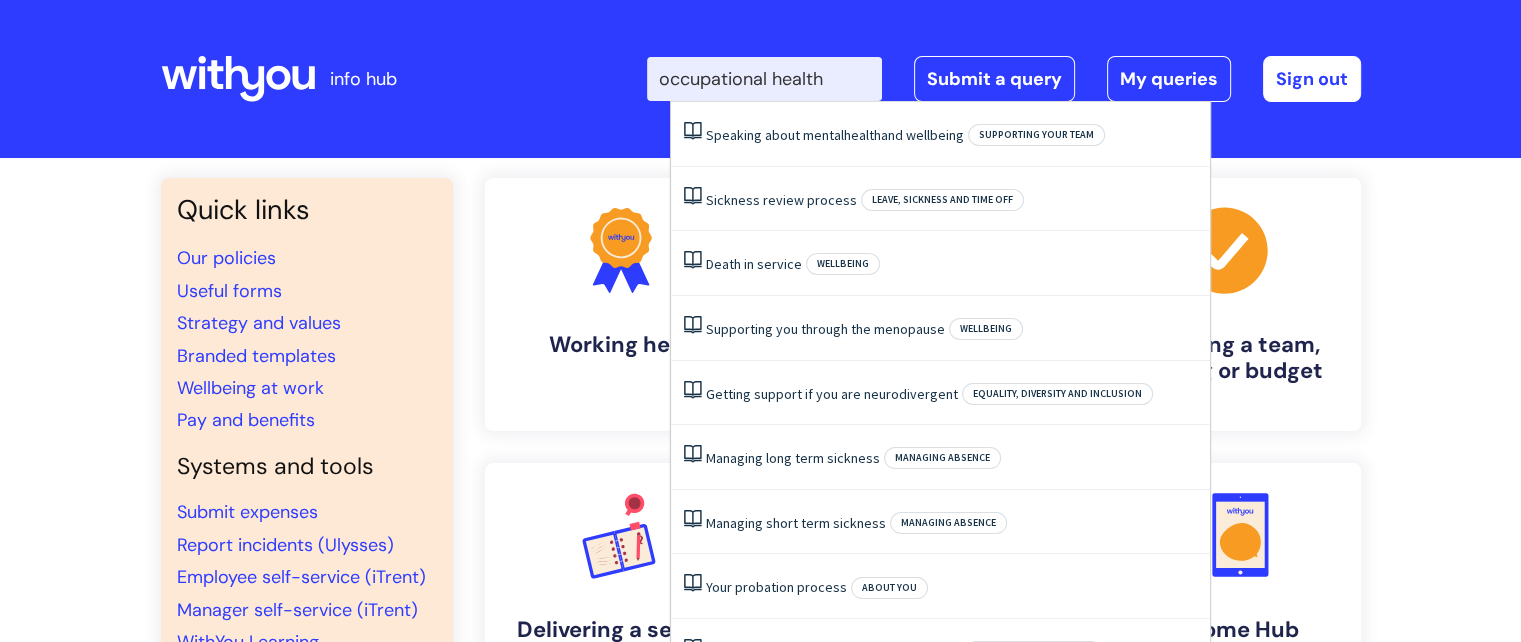 type on "occupational health" 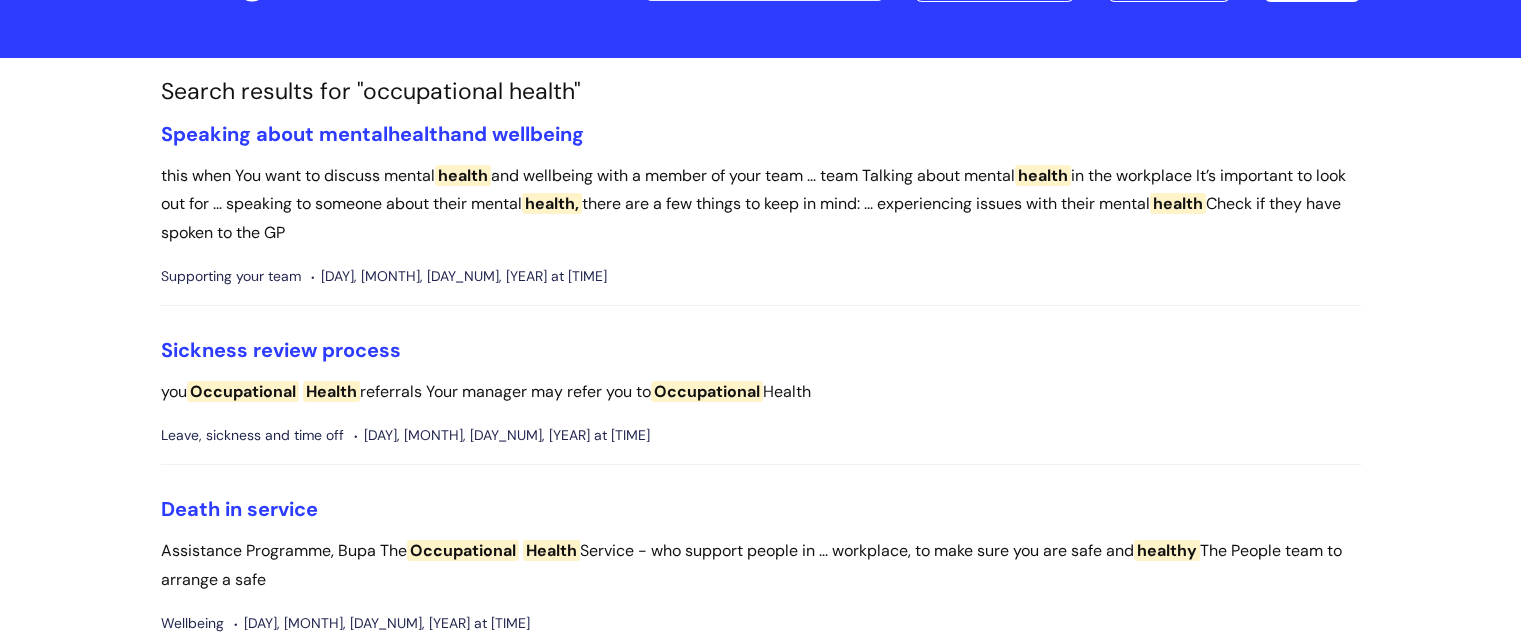 scroll, scrollTop: 0, scrollLeft: 0, axis: both 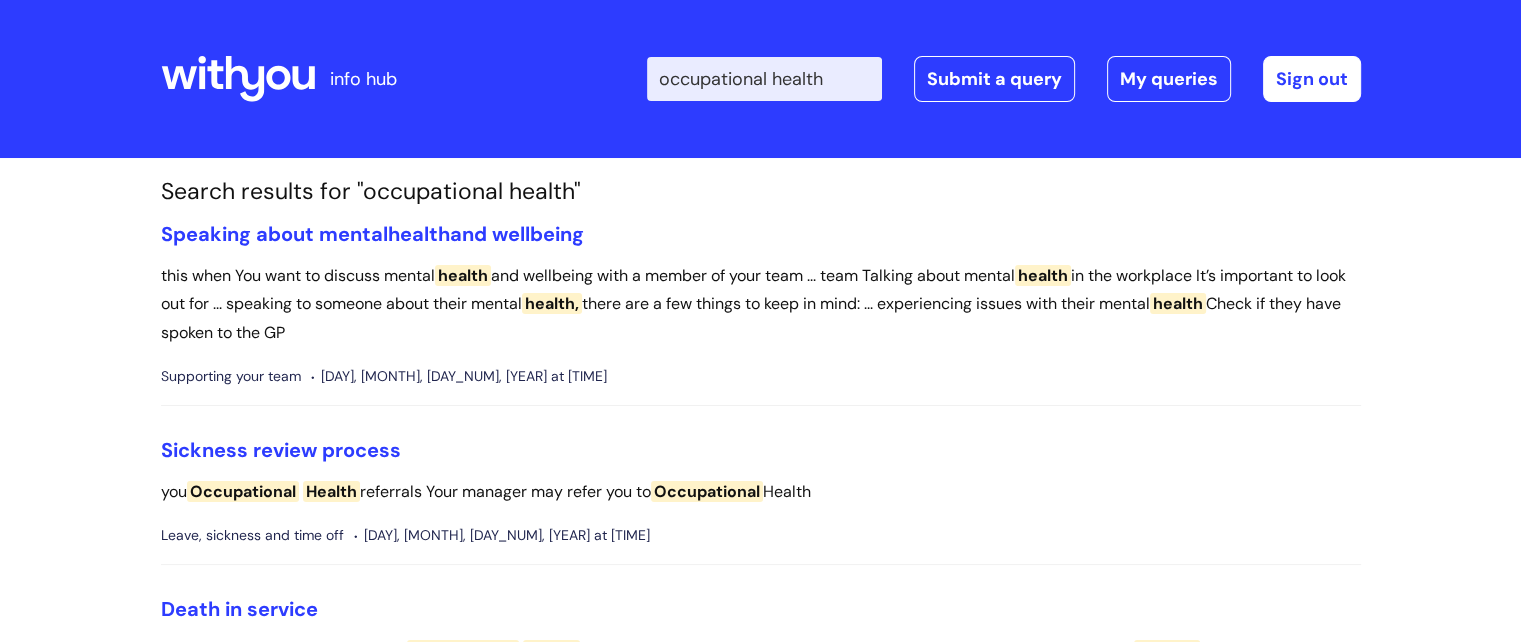 click 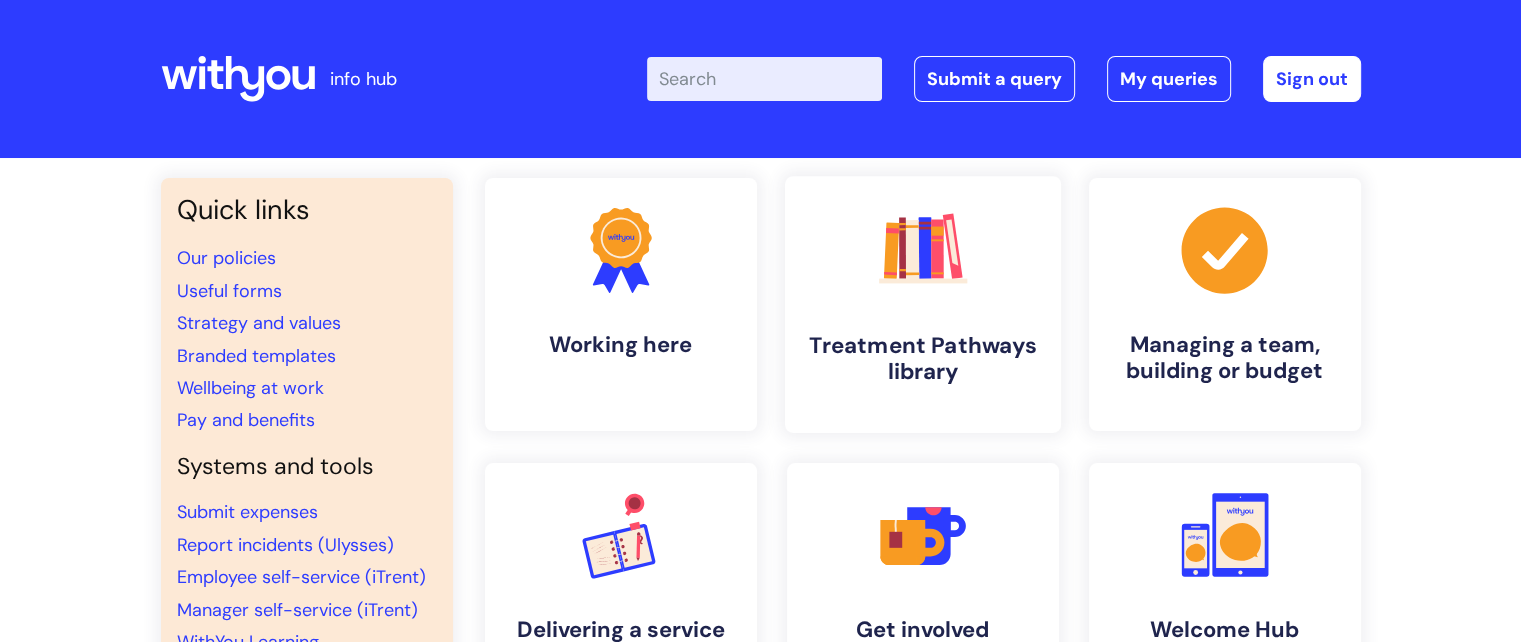 scroll, scrollTop: 100, scrollLeft: 0, axis: vertical 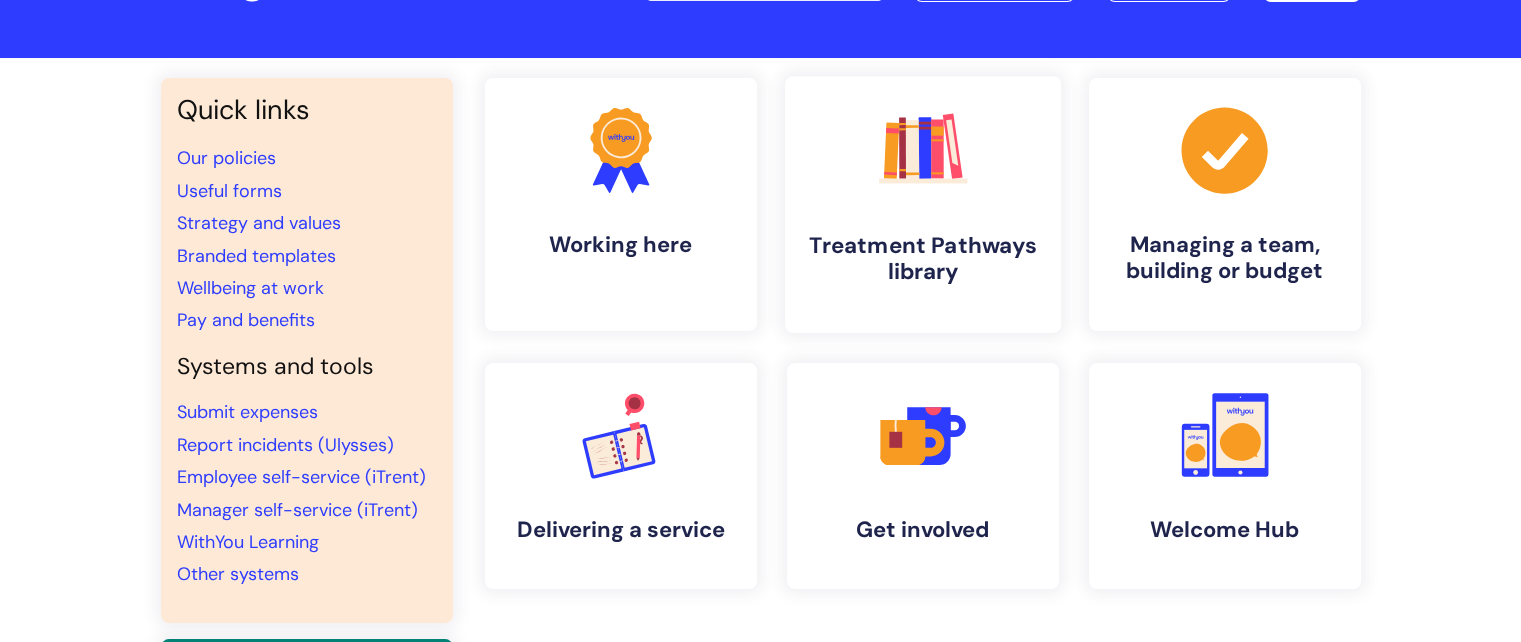 click on ".cls-1{fill:#f89b22;}.cls-1,.cls-2,.cls-3,.cls-4,.cls-5,.cls-6,.cls-7{stroke-width:0px;}.cls-2{fill:#2d3cff;}.cls-3{fill:#3b2060;}.cls-4{fill:#5763ff;}.cls-5{fill:#a53144;}.cls-6{fill:#fe4e69;}.cls-7{fill:#028177;}
Treatment Pathways library" at bounding box center [922, 204] 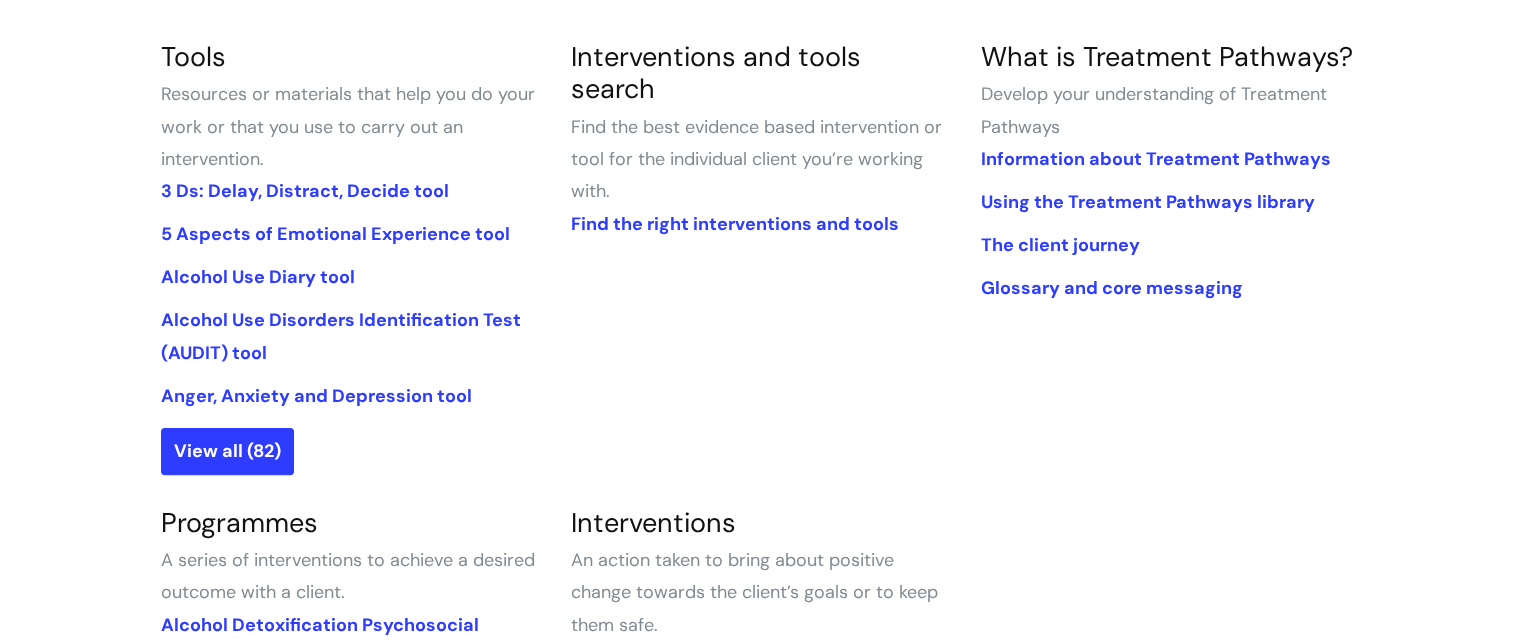 scroll, scrollTop: 500, scrollLeft: 0, axis: vertical 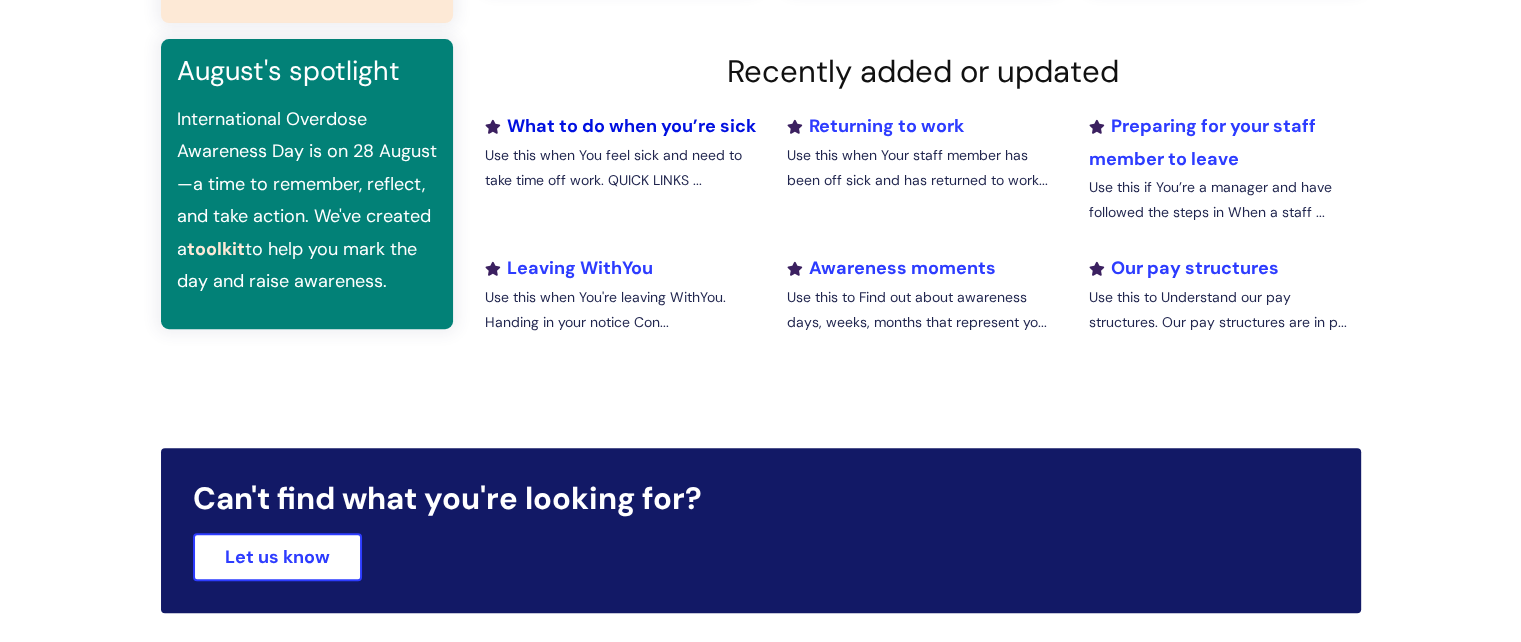 click on "What to do when you’re sick" at bounding box center [620, 126] 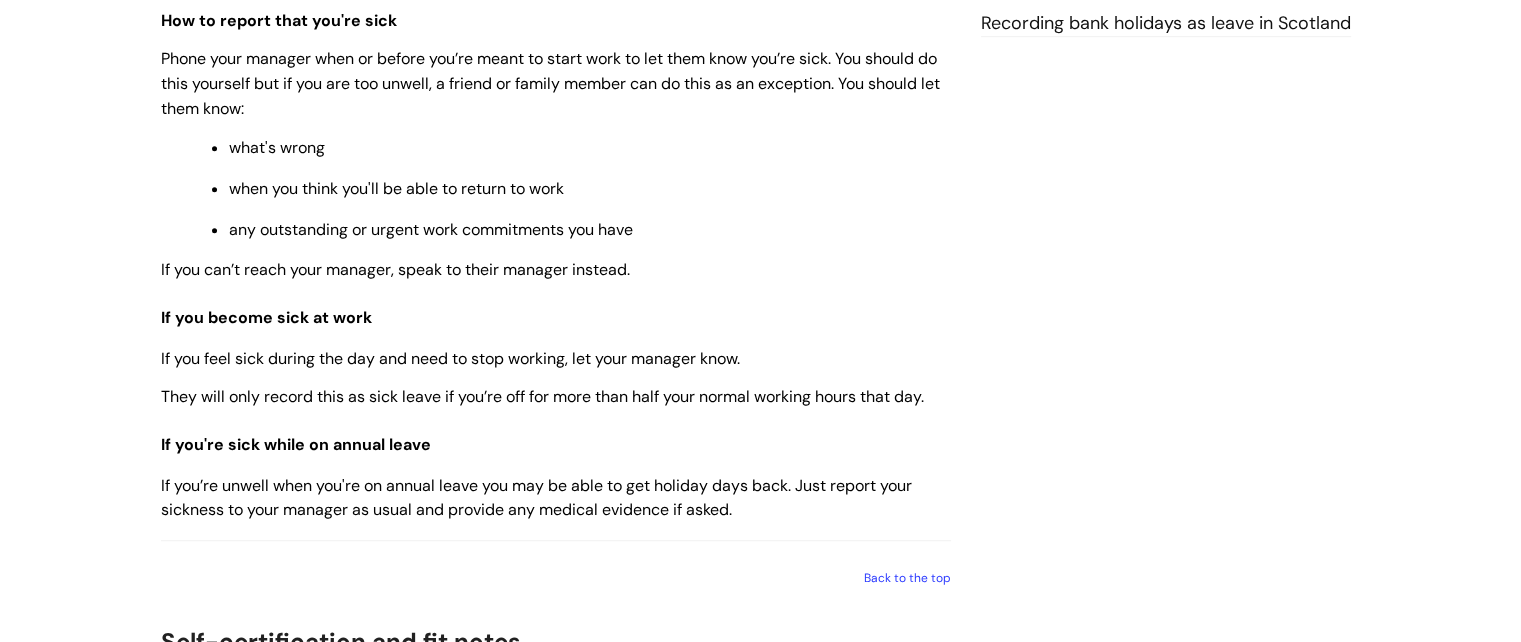 scroll, scrollTop: 1100, scrollLeft: 0, axis: vertical 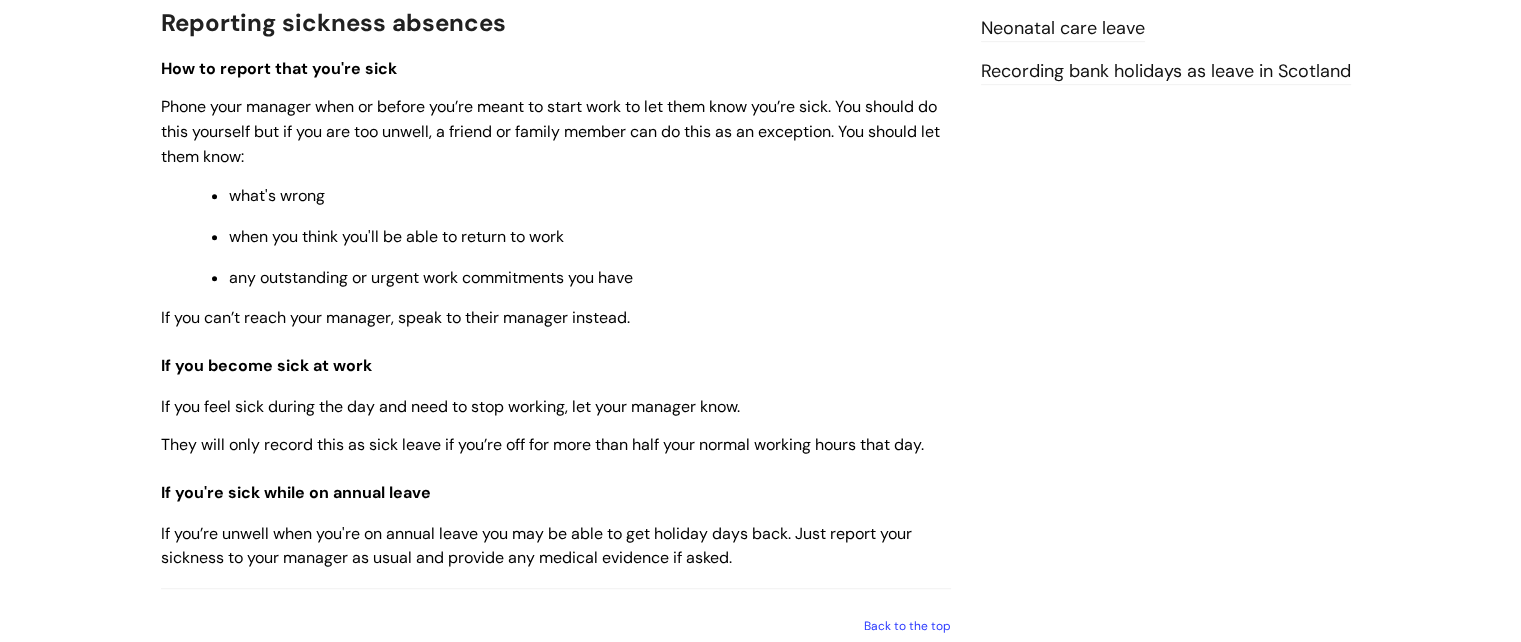 click on "Recording bank holidays as leave in Scotland" at bounding box center (1166, 72) 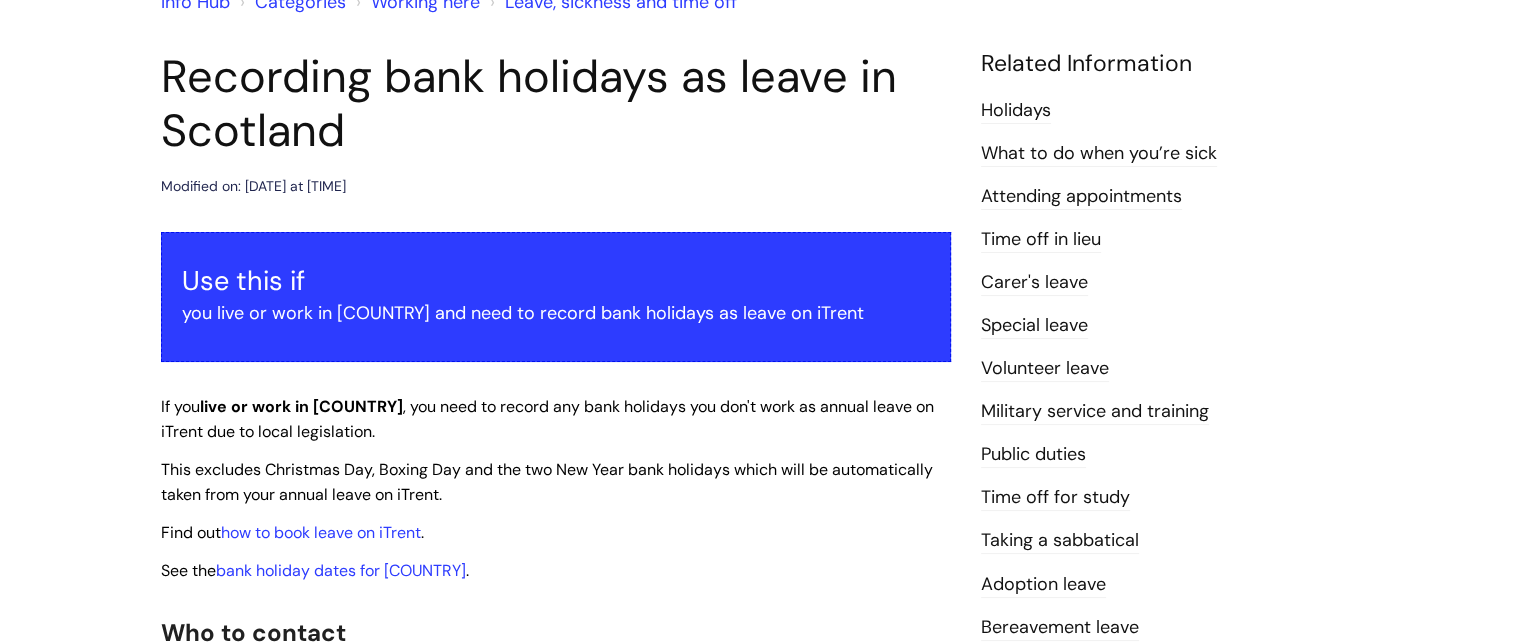 scroll, scrollTop: 0, scrollLeft: 0, axis: both 